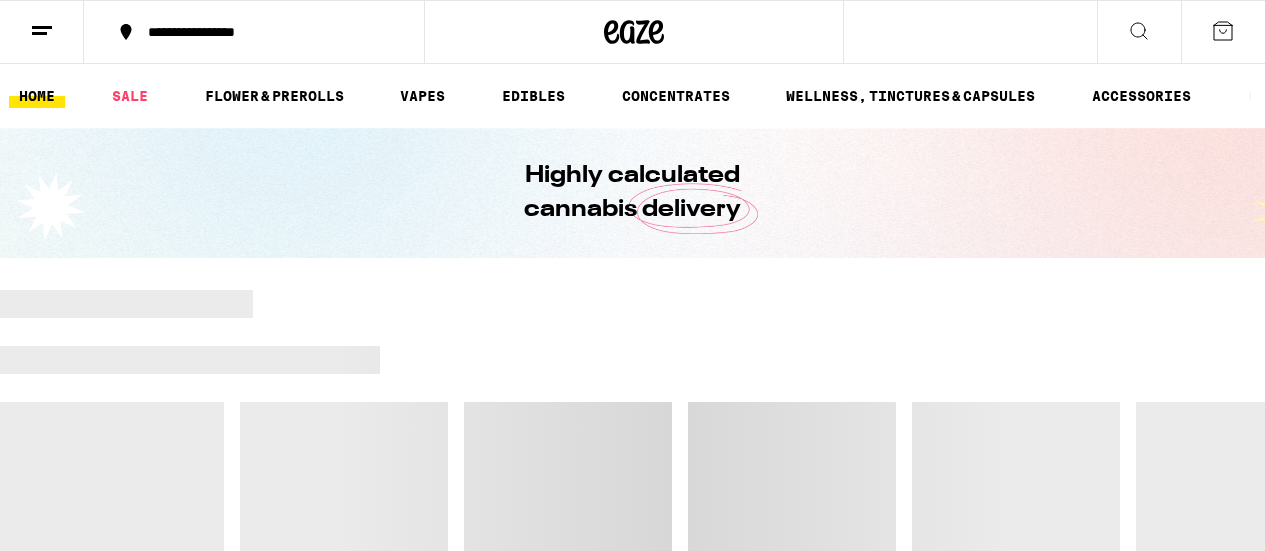 scroll, scrollTop: 0, scrollLeft: 0, axis: both 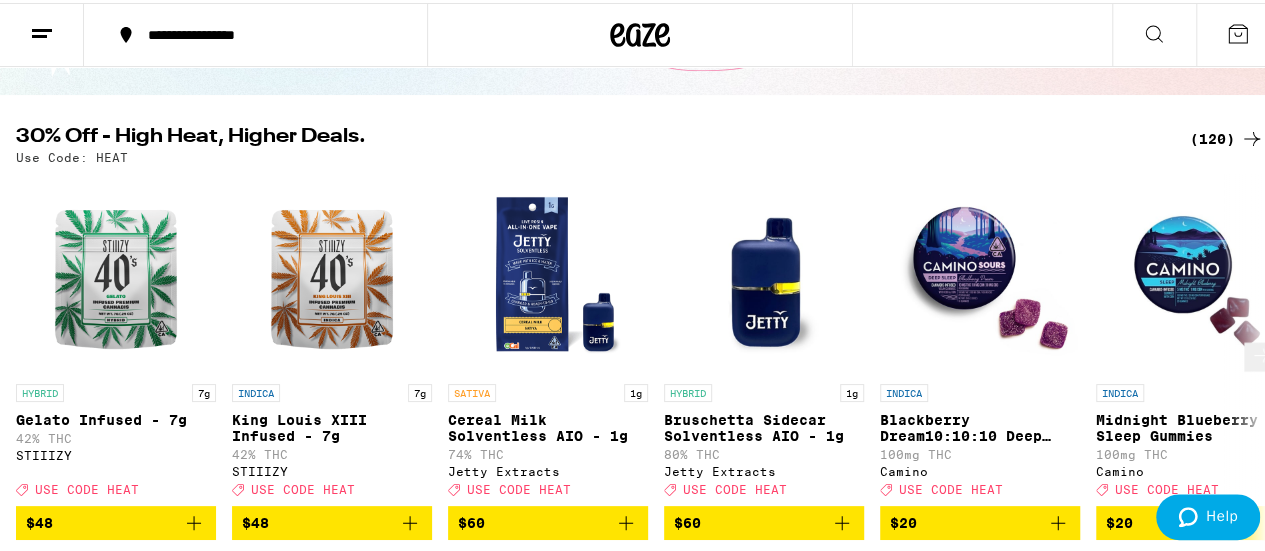 click at bounding box center (764, 271) 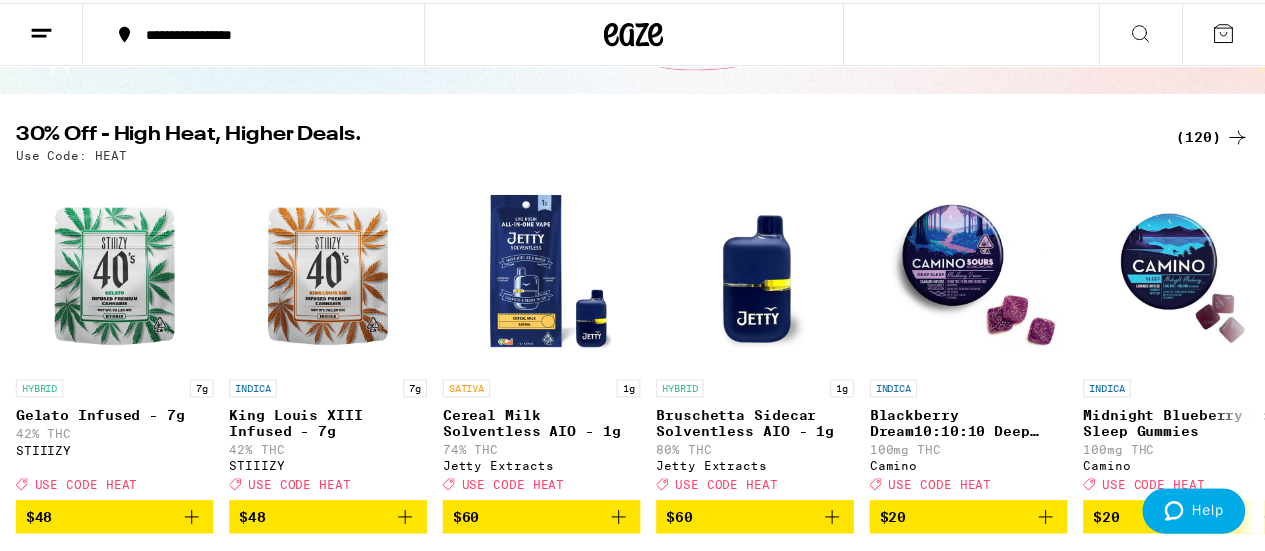 scroll, scrollTop: 135, scrollLeft: 0, axis: vertical 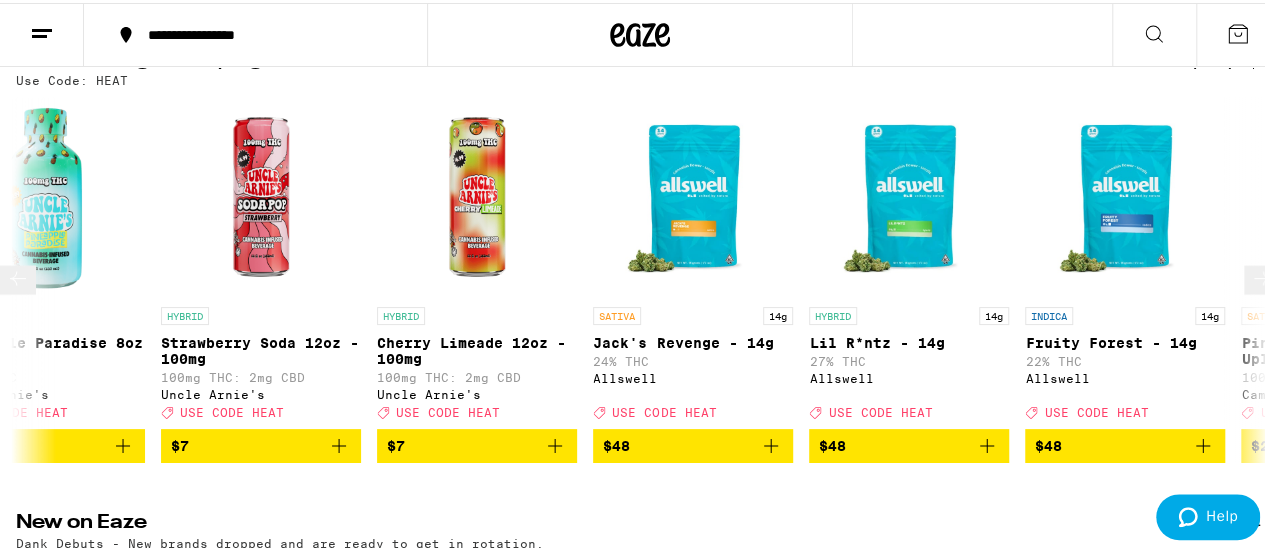 click 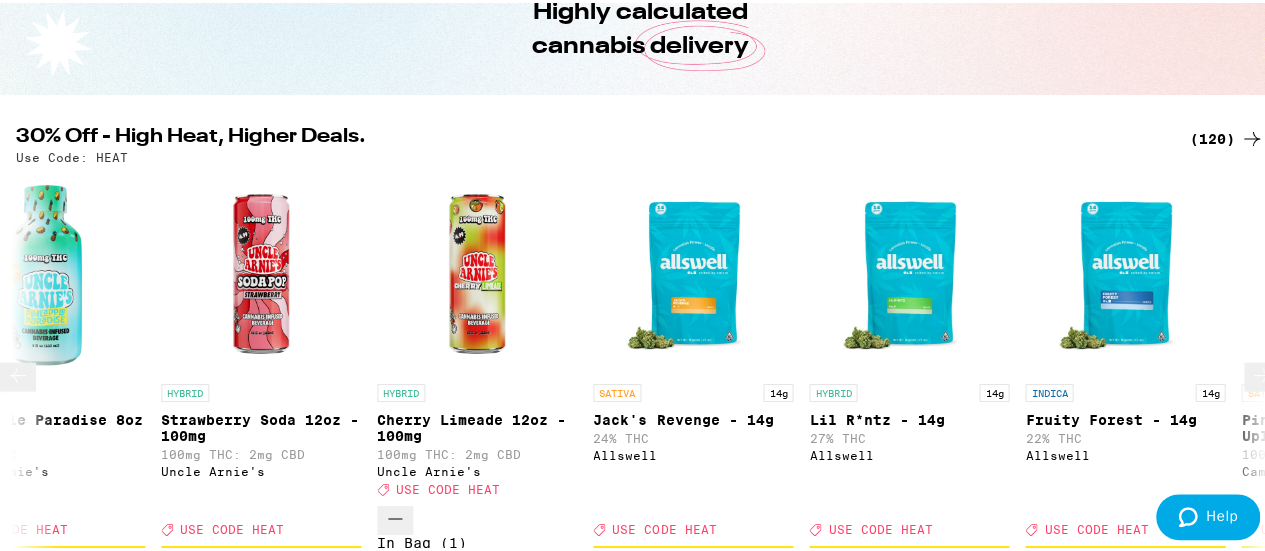 click 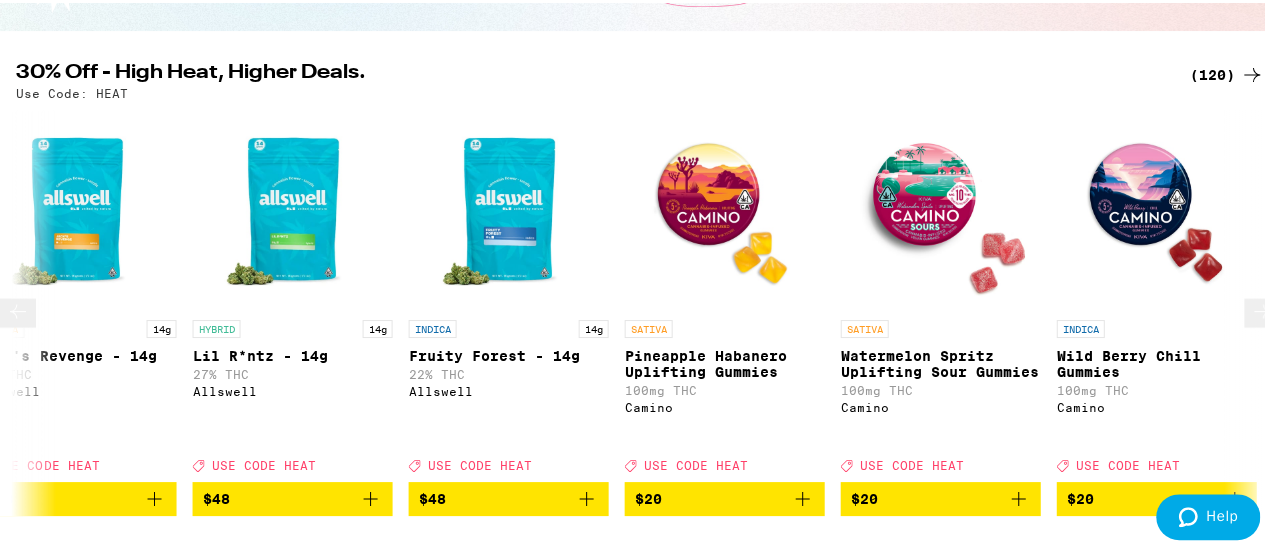 scroll, scrollTop: 0, scrollLeft: 5815, axis: horizontal 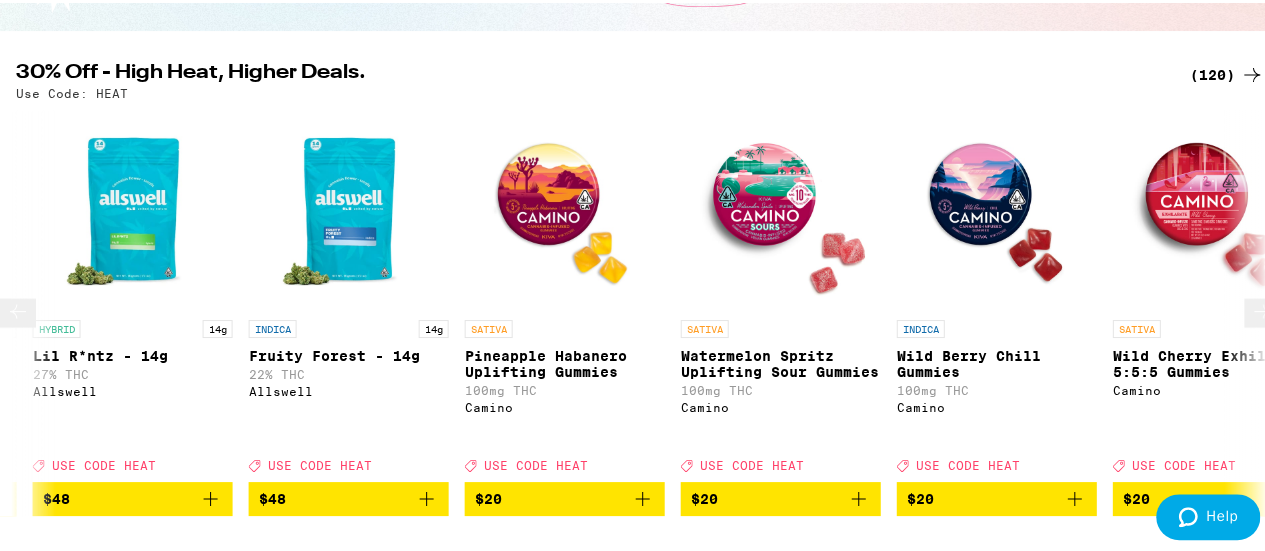 click 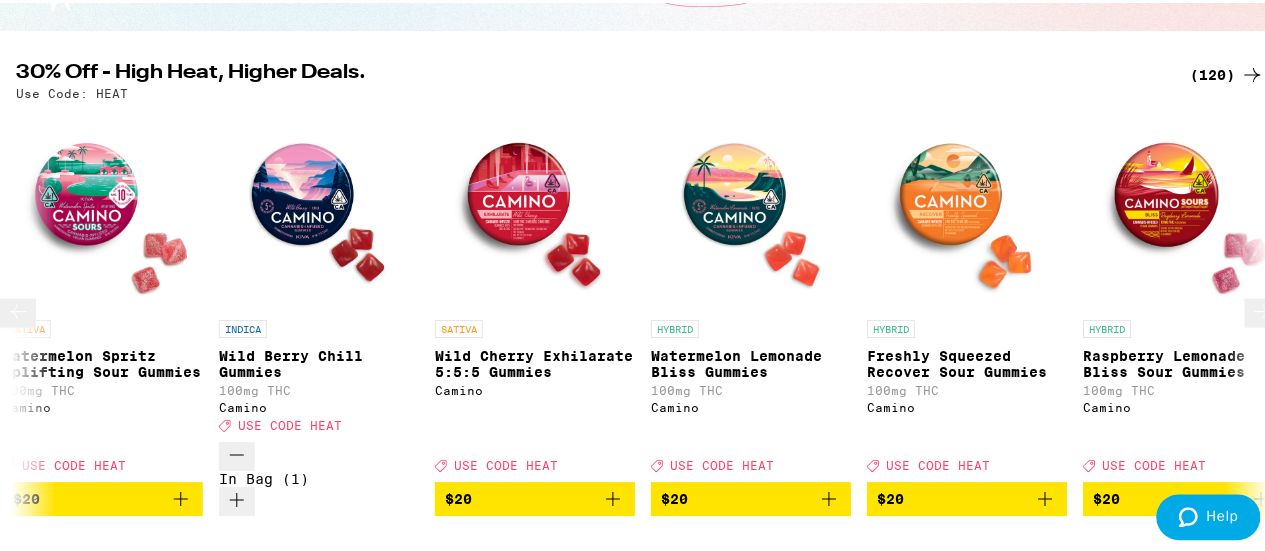 scroll, scrollTop: 0, scrollLeft: 6498, axis: horizontal 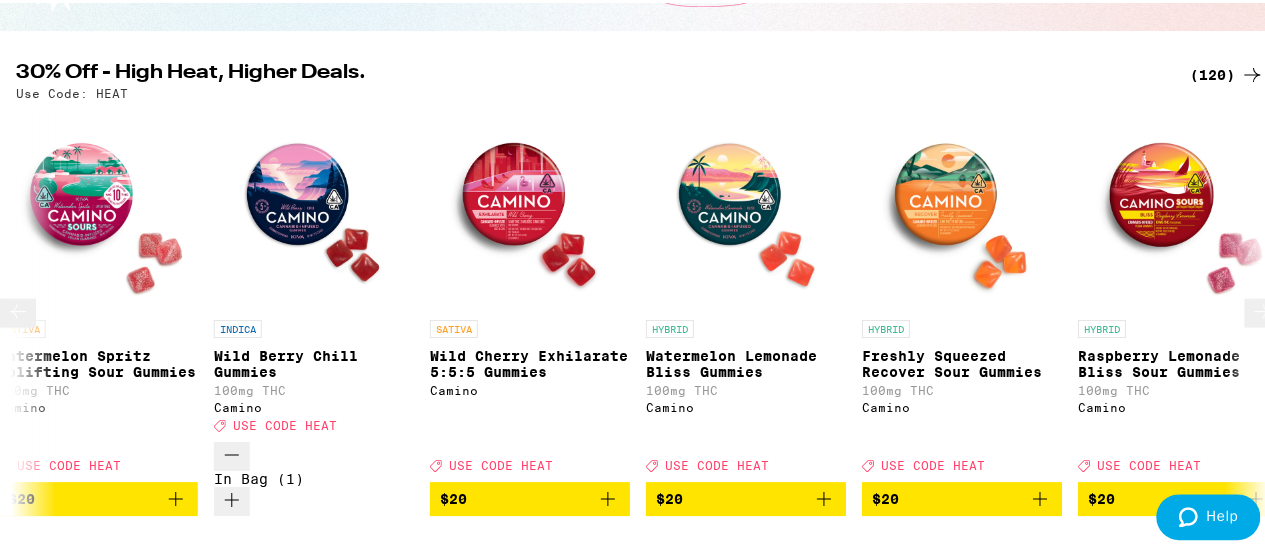 click 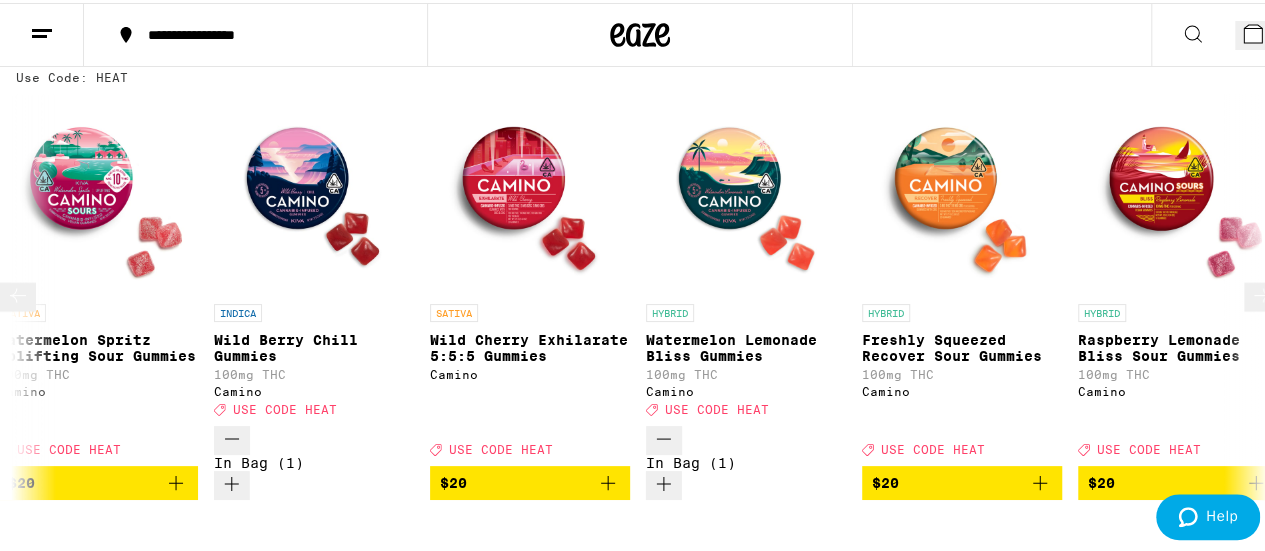 scroll, scrollTop: 243, scrollLeft: 0, axis: vertical 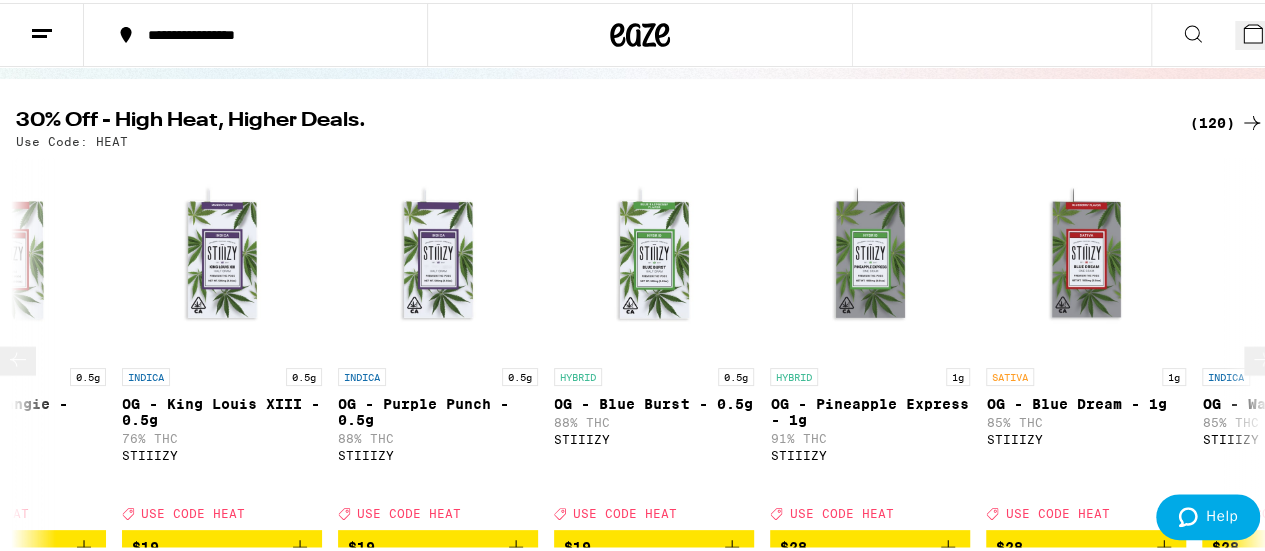 click 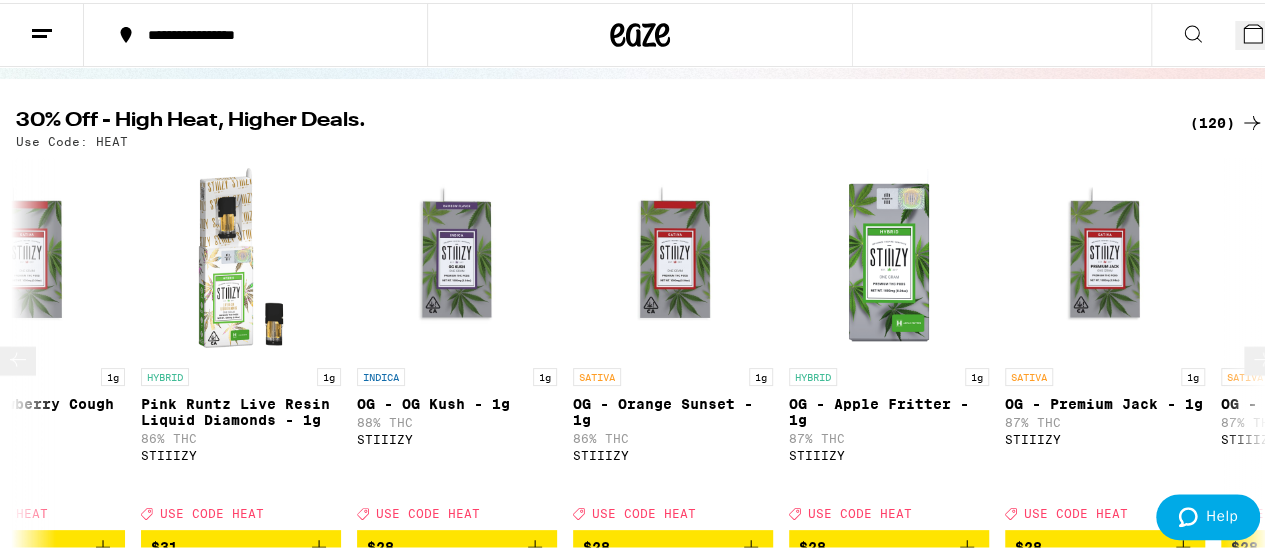 scroll, scrollTop: 0, scrollLeft: 21909, axis: horizontal 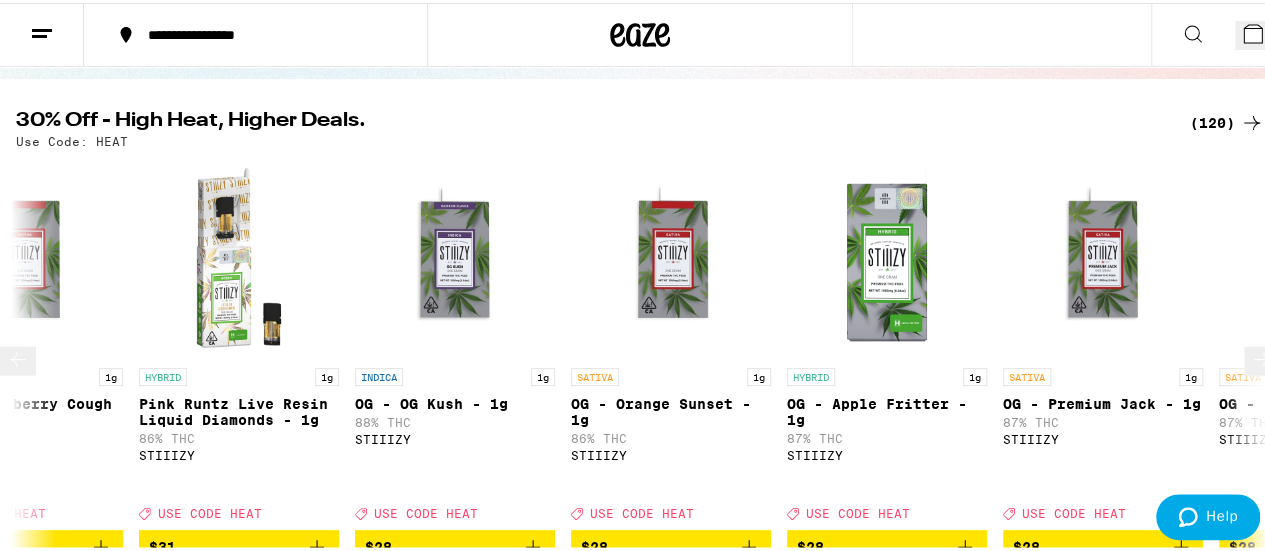 click 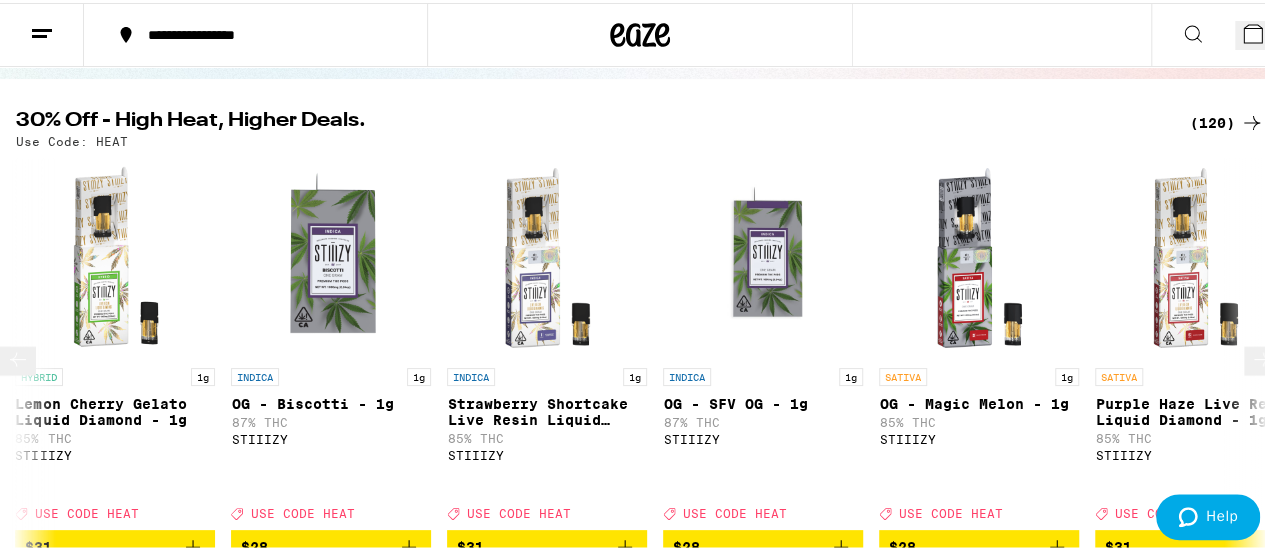 scroll, scrollTop: 0, scrollLeft: 24687, axis: horizontal 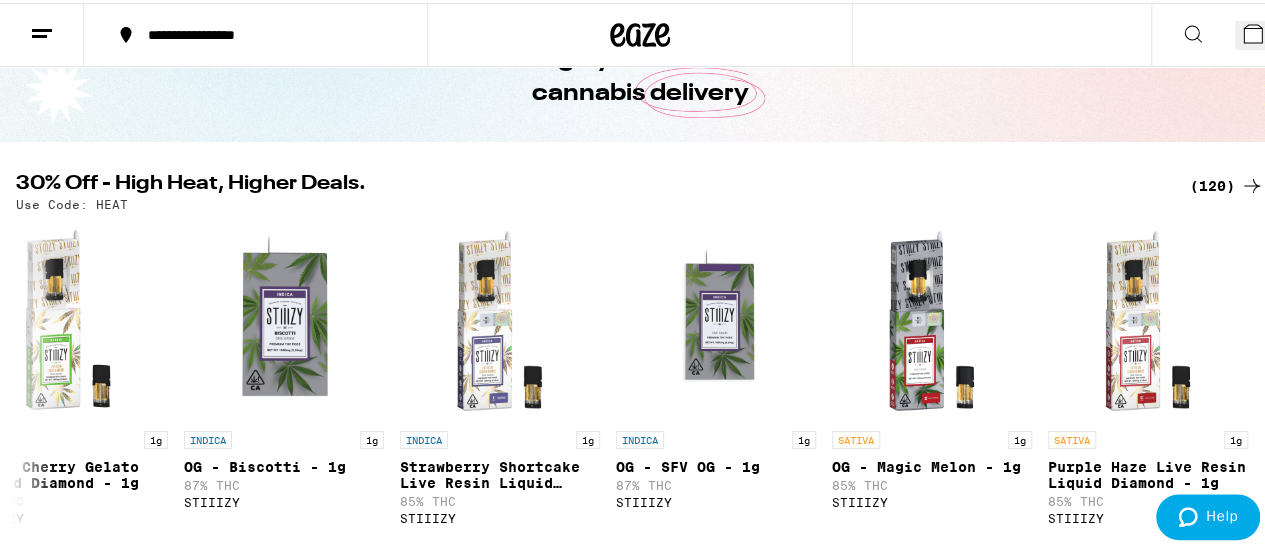 click on "(120)" at bounding box center [1227, 183] 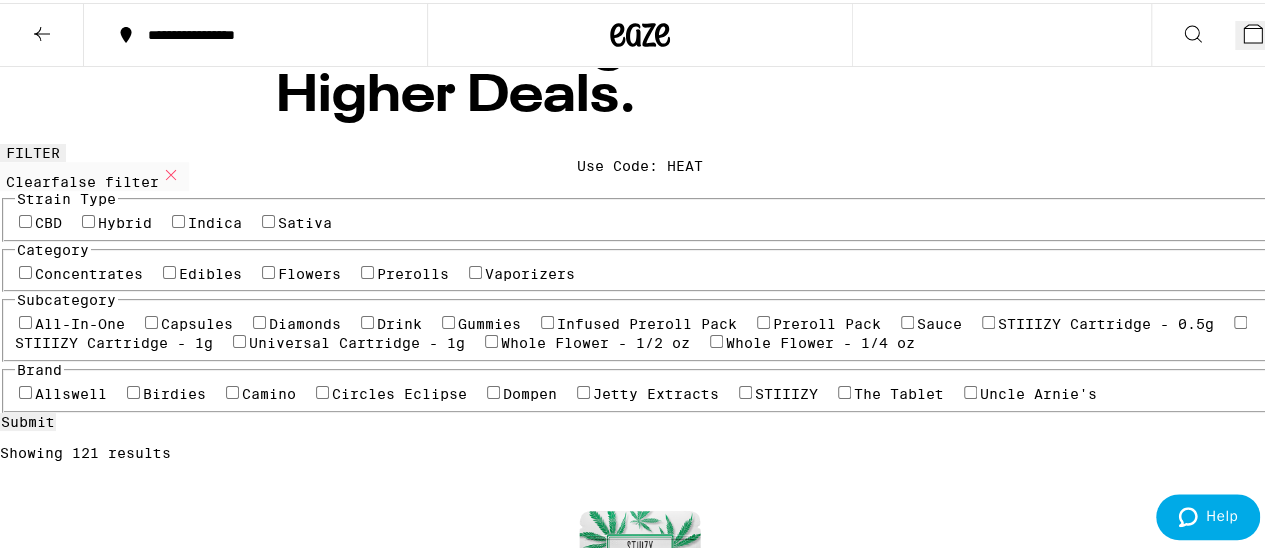 scroll, scrollTop: 0, scrollLeft: 0, axis: both 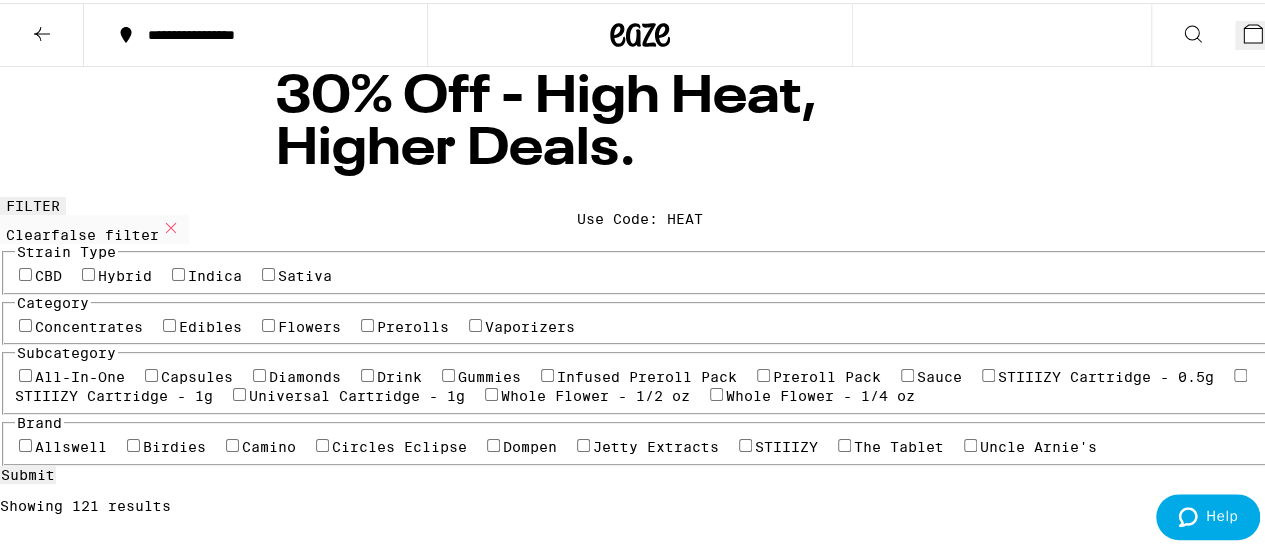 click 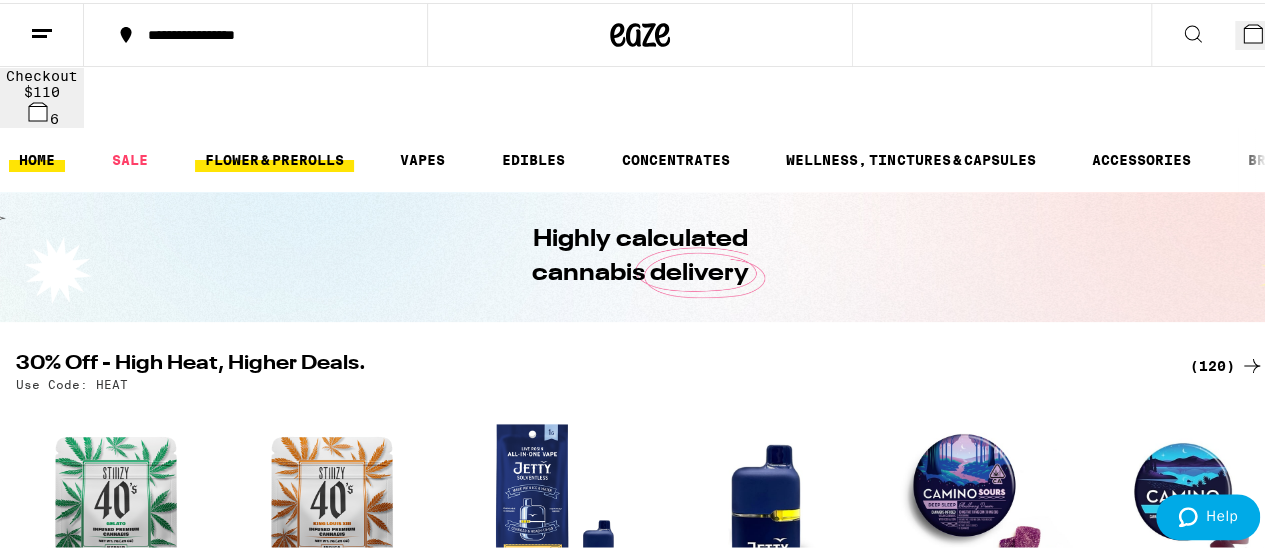 click on "FLOWER & PREROLLS" at bounding box center (274, 157) 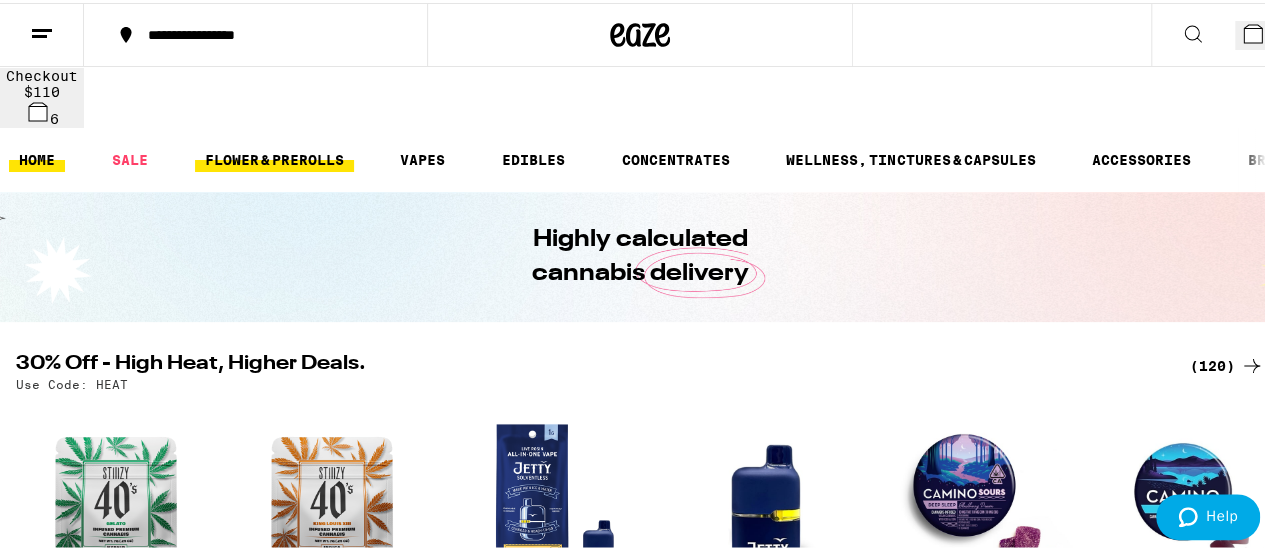 scroll, scrollTop: 0, scrollLeft: 0, axis: both 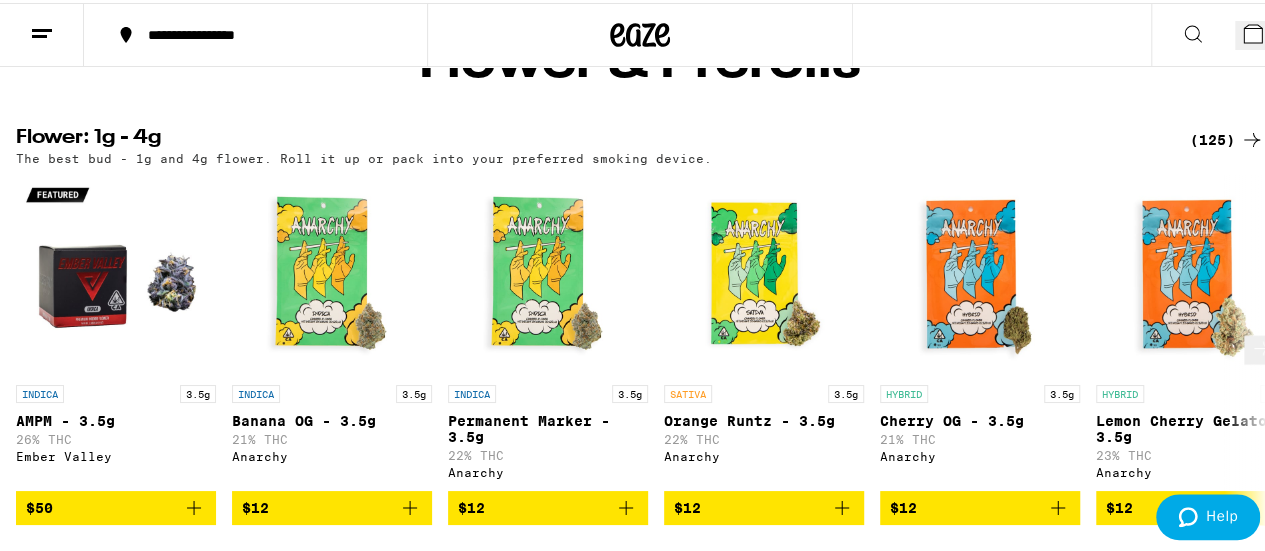 click 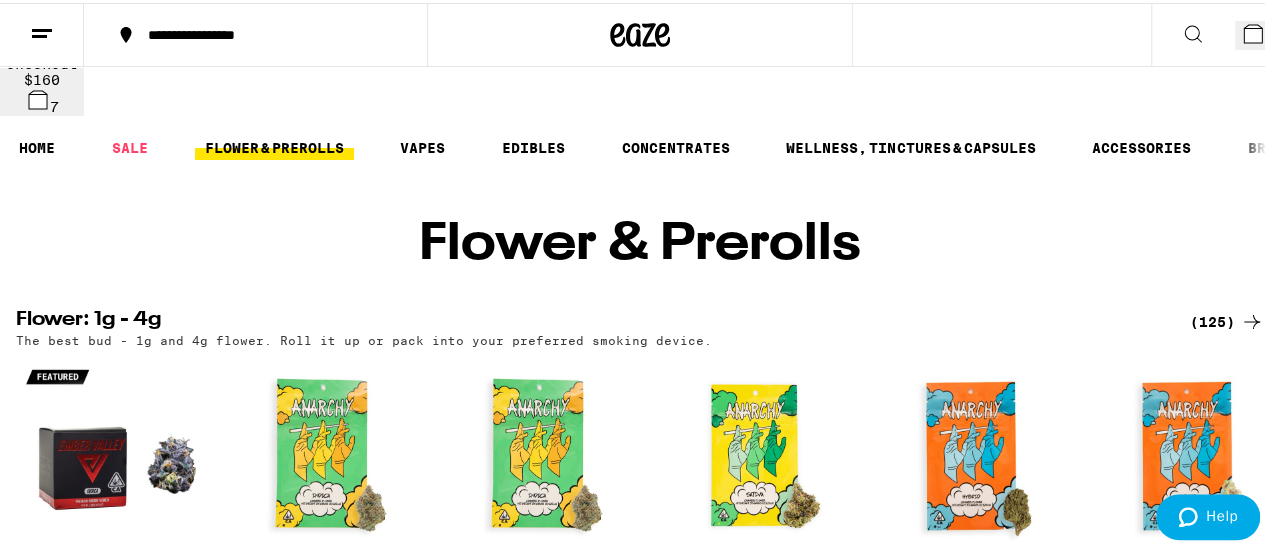 scroll, scrollTop: 0, scrollLeft: 0, axis: both 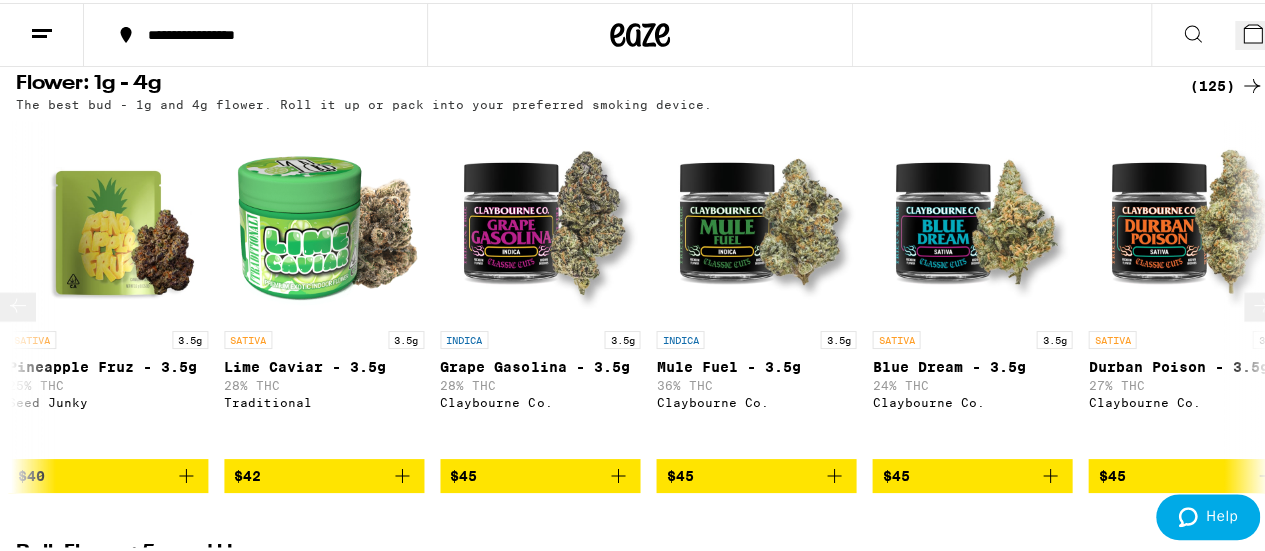 click 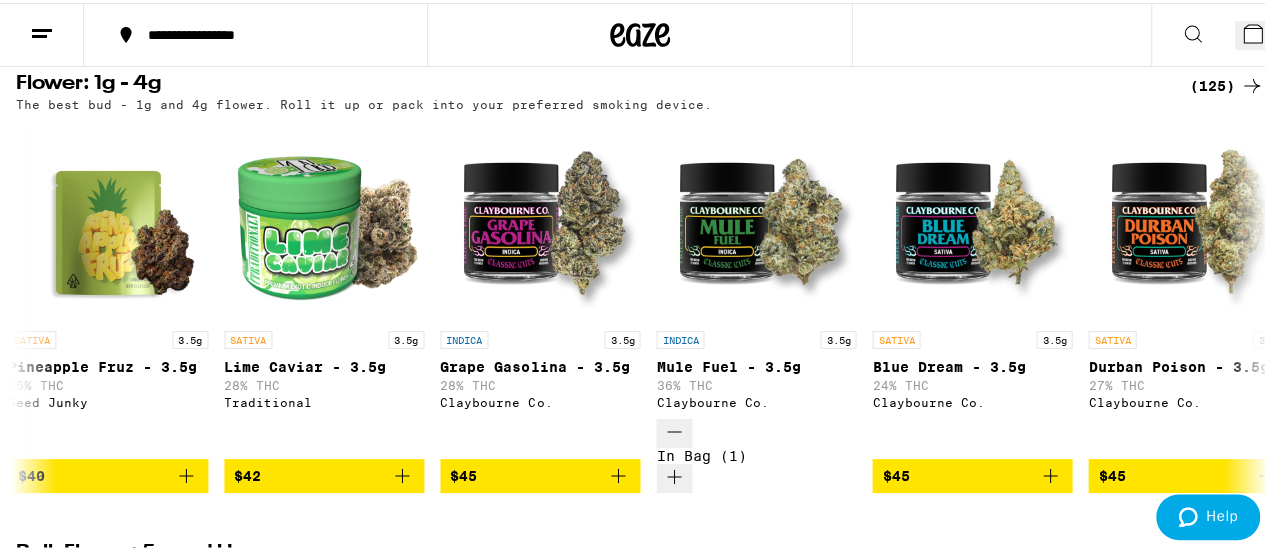 click 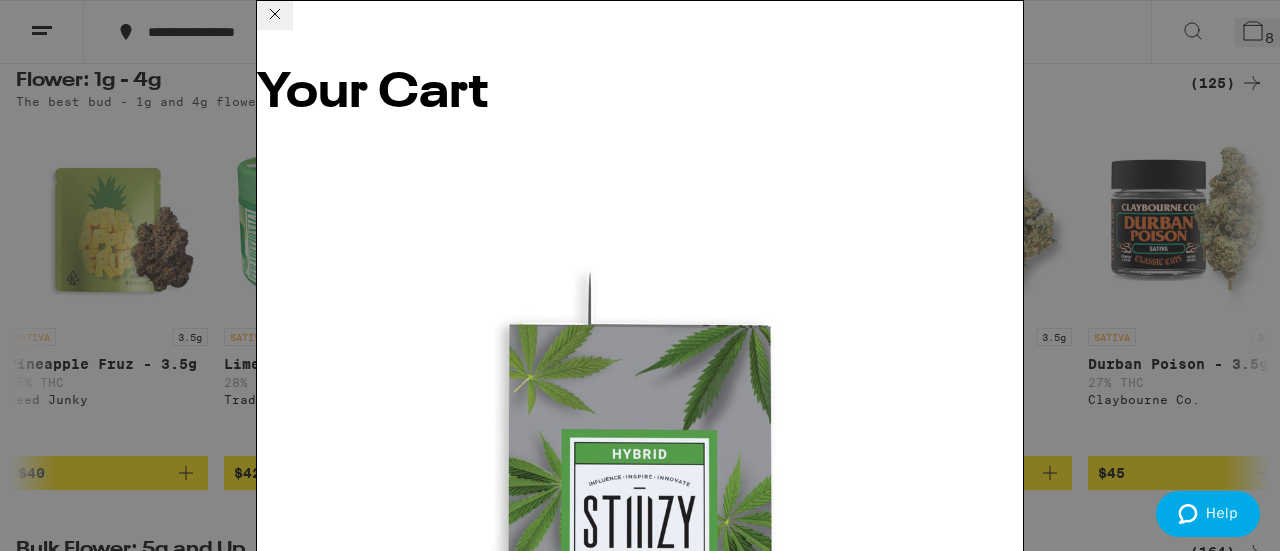 scroll, scrollTop: 148, scrollLeft: 0, axis: vertical 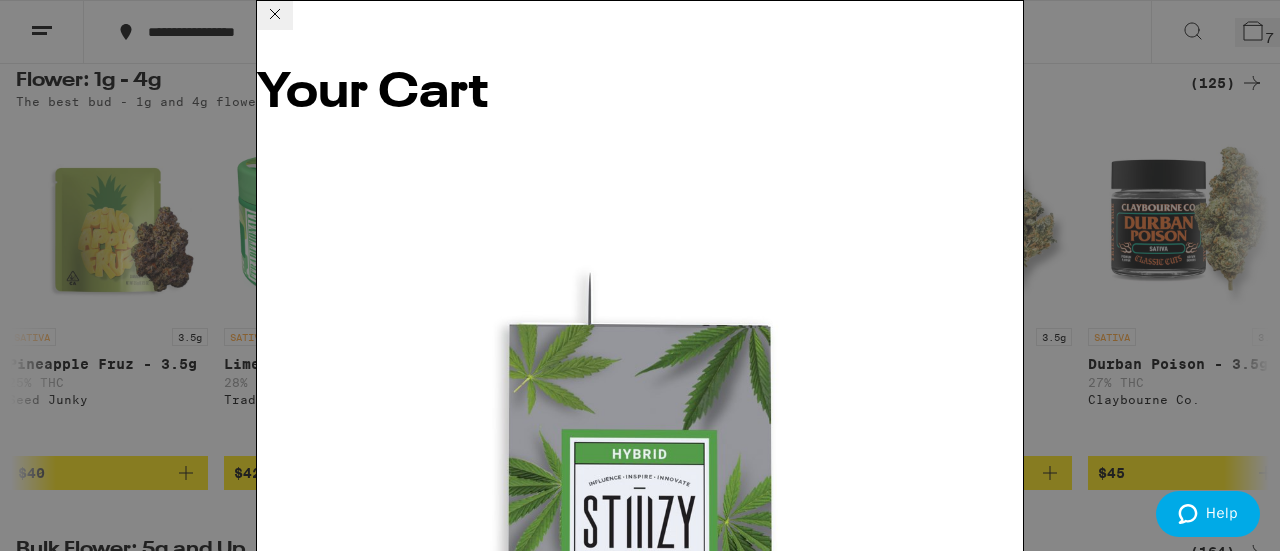 click 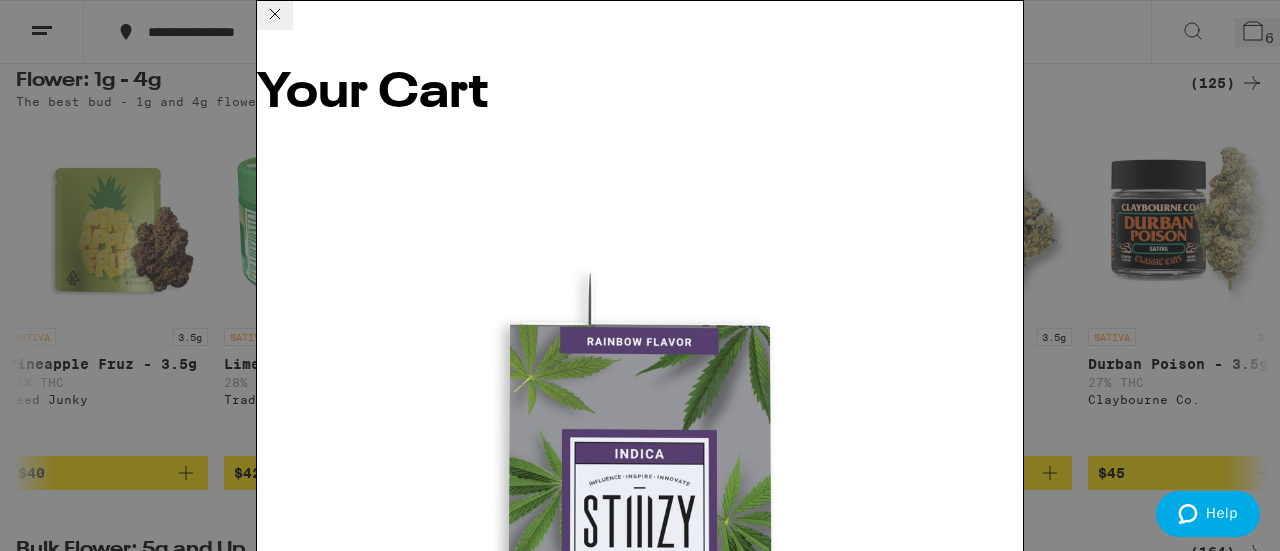 click on "Apply Promo" at bounding box center (312, 4255) 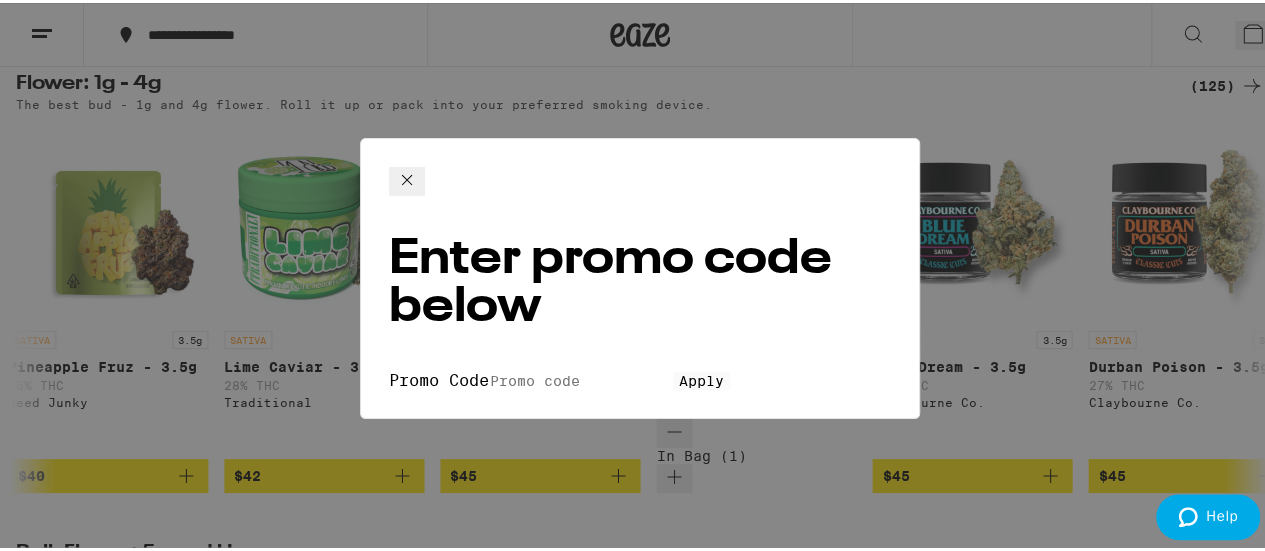 click on "Promo Code" at bounding box center (581, 378) 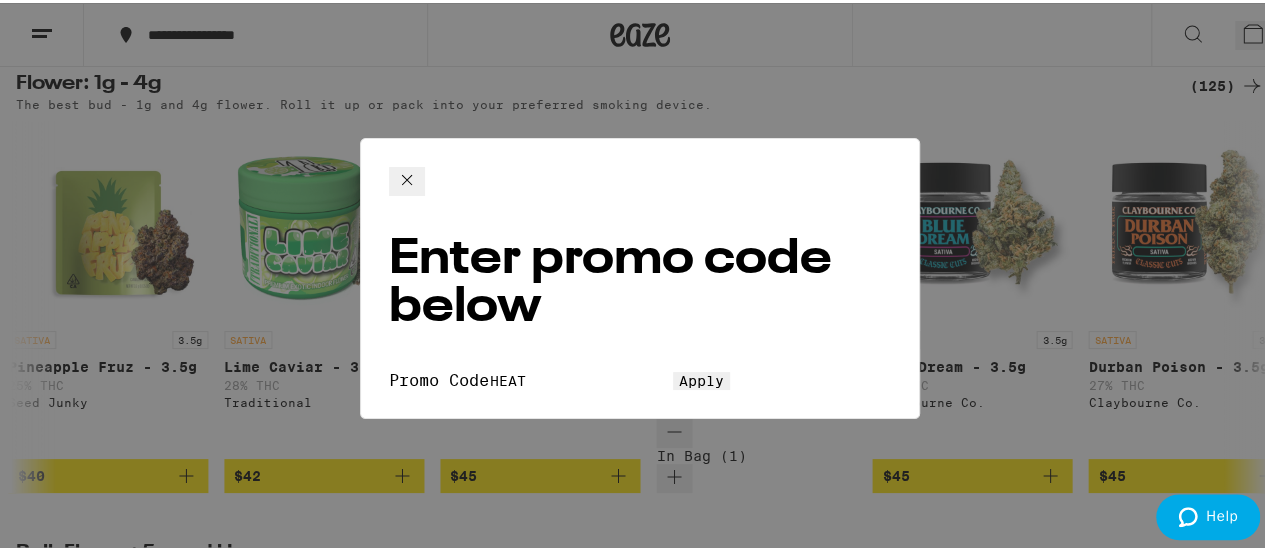 type on "HEAT" 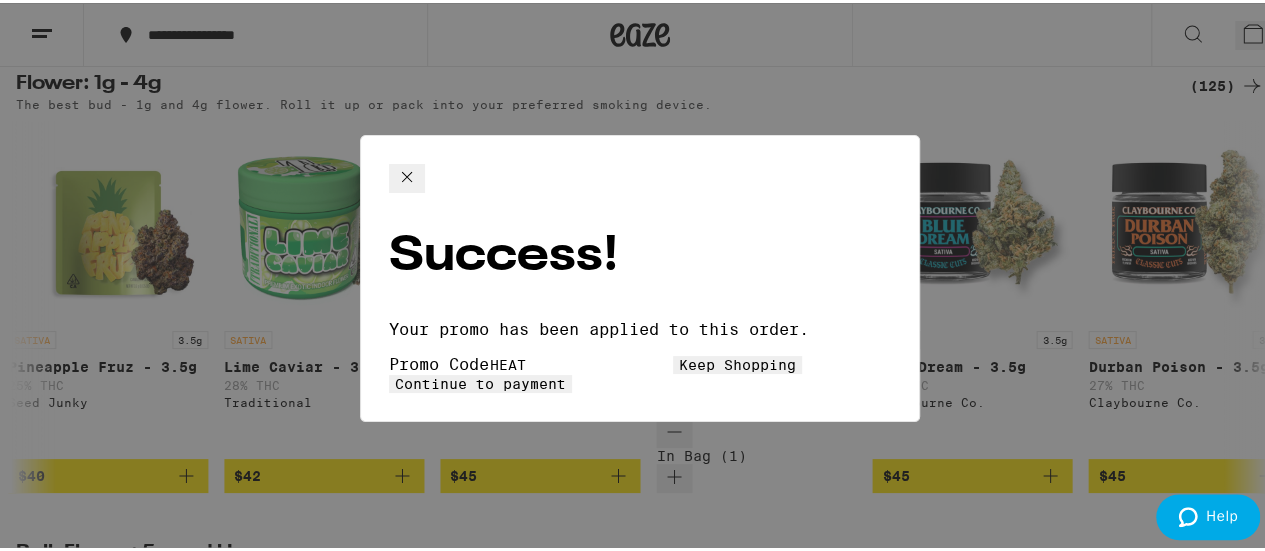 click on "Continue to payment" at bounding box center (480, 381) 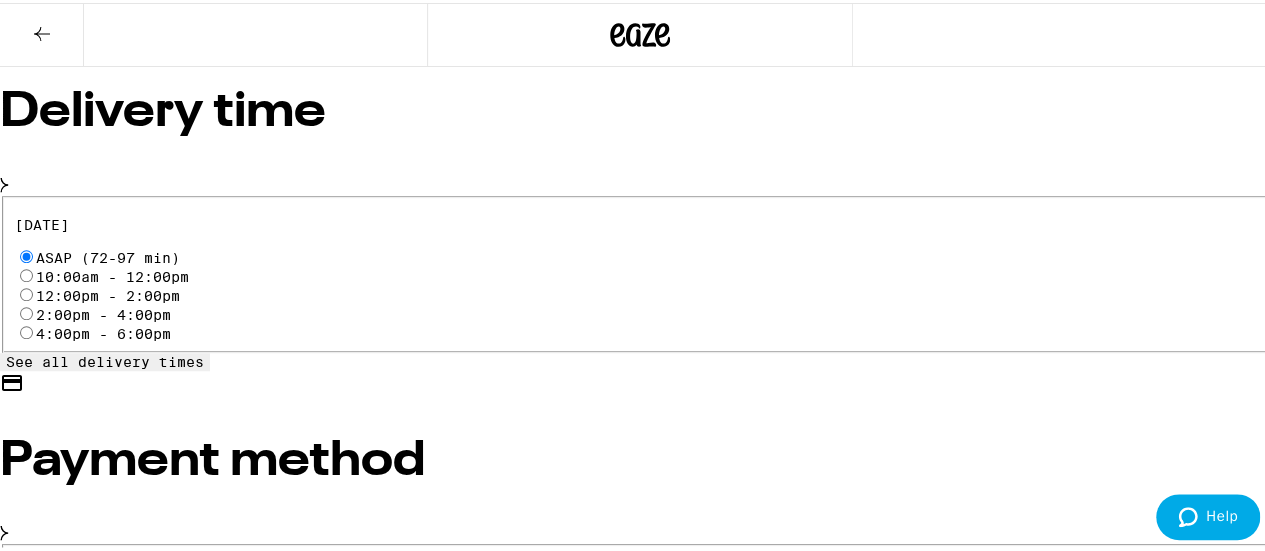 scroll, scrollTop: 634, scrollLeft: 0, axis: vertical 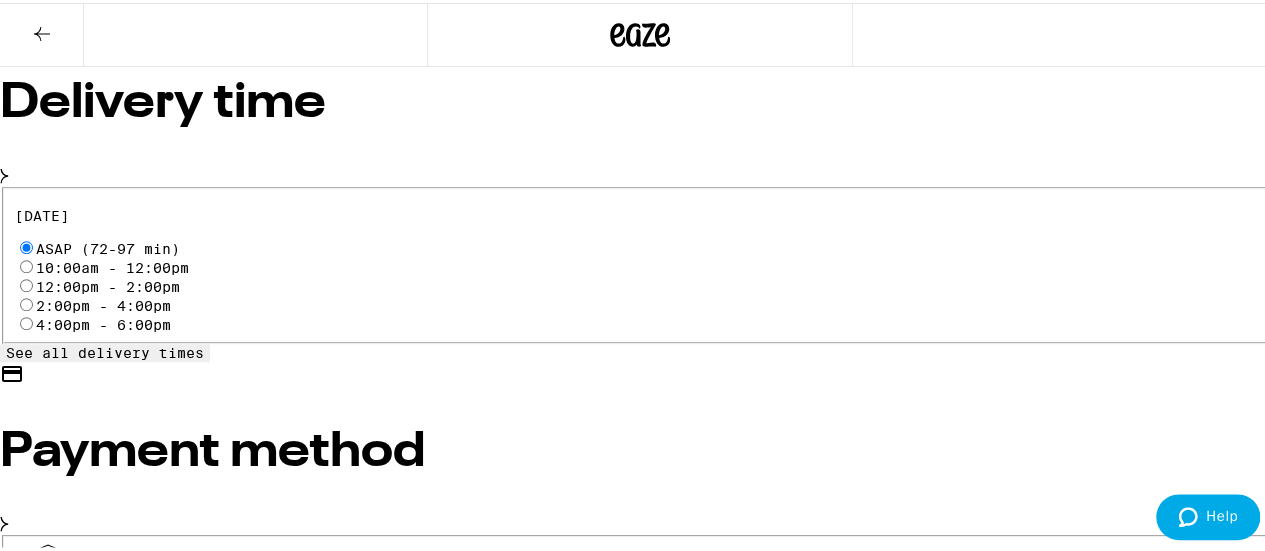 click on "Pay with Debit (in person) Pin required" at bounding box center (26, 583) 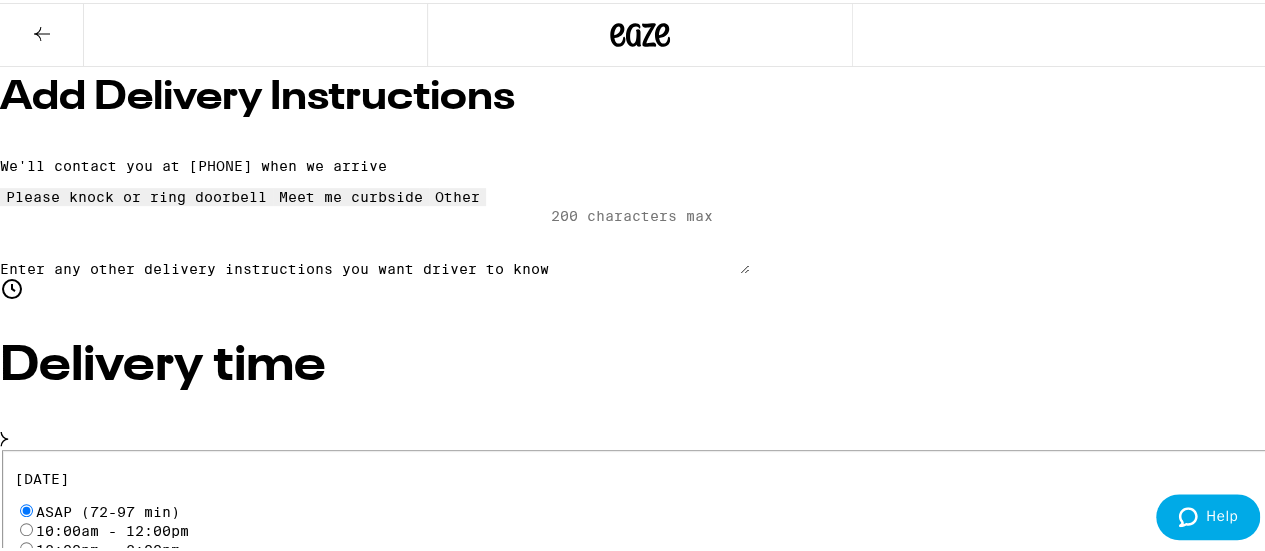 scroll, scrollTop: 369, scrollLeft: 0, axis: vertical 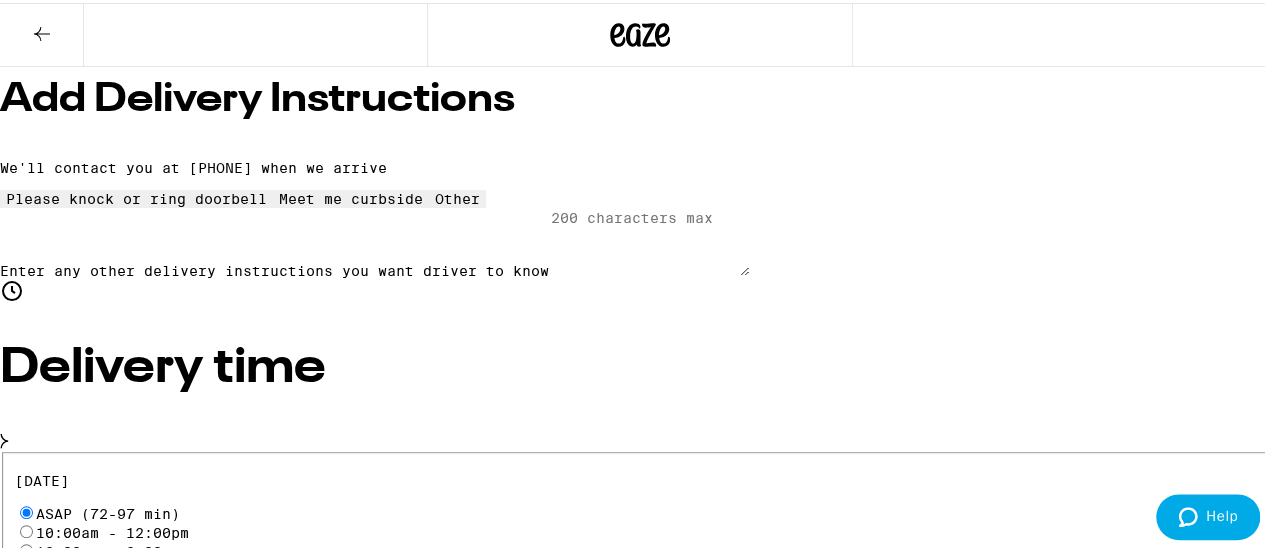 click on "$ 13" at bounding box center [640, 8124] 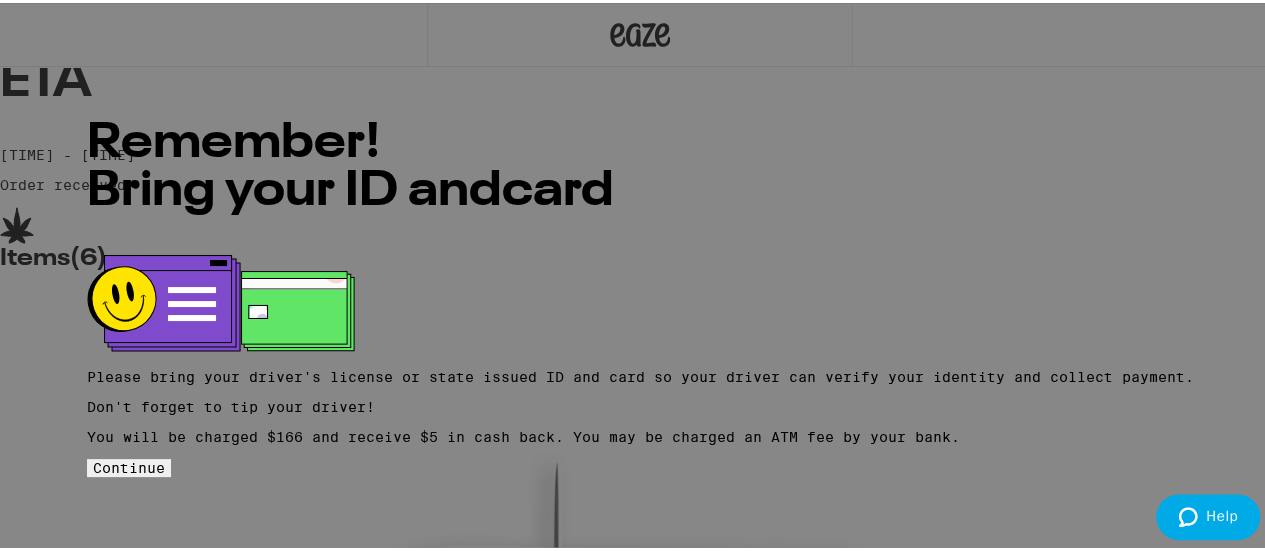 click on "Continue" at bounding box center (129, 465) 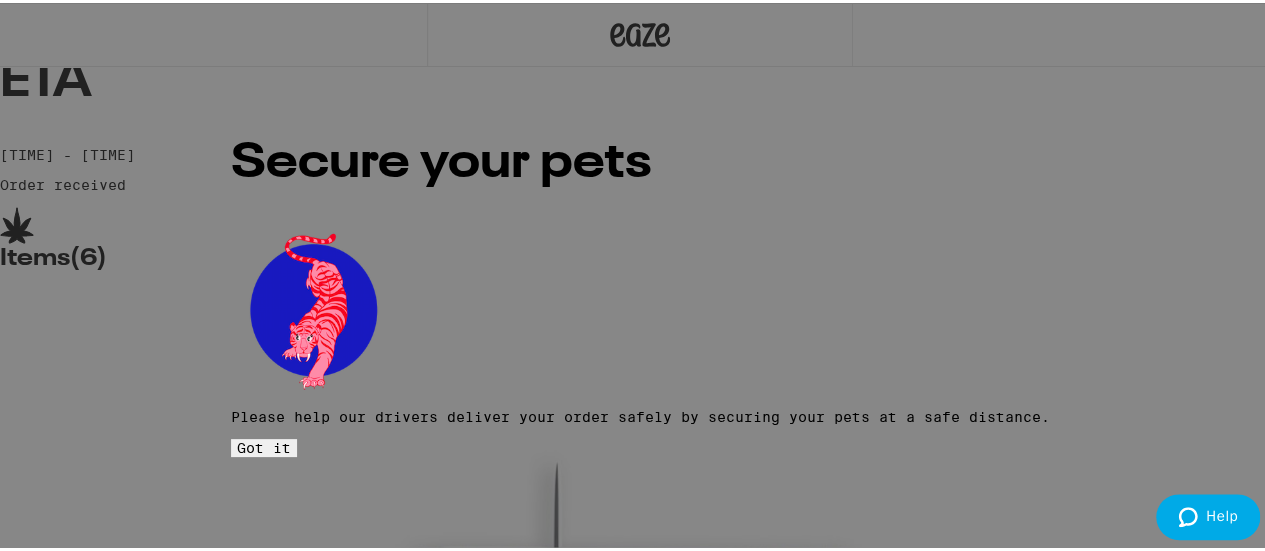 click on "Got it" at bounding box center [264, 445] 